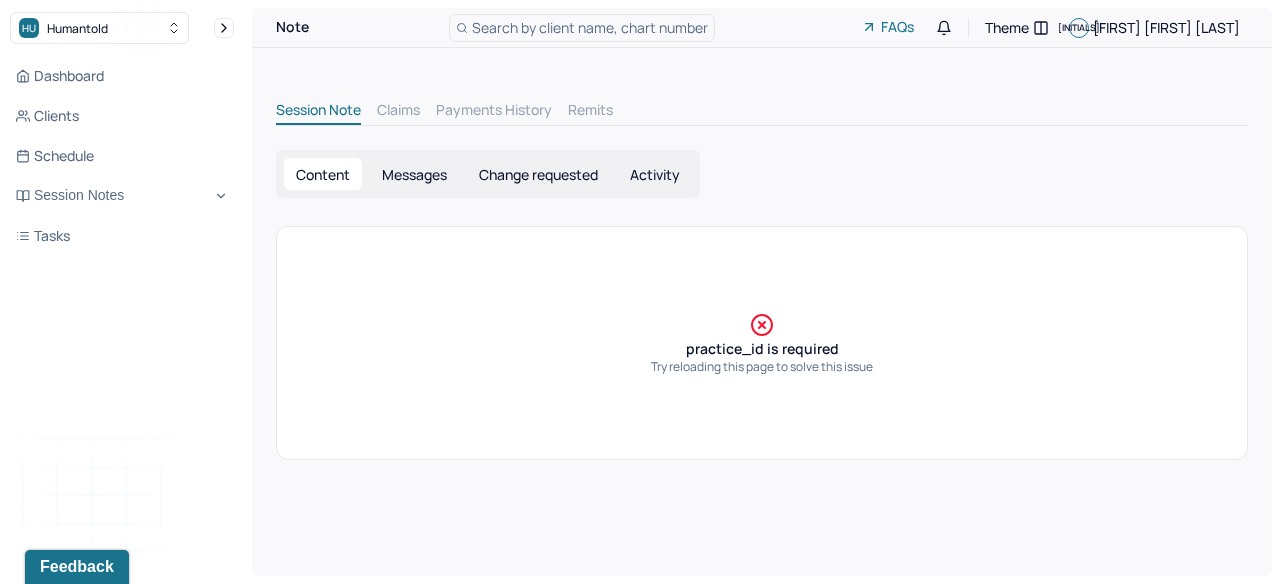 scroll, scrollTop: 0, scrollLeft: 0, axis: both 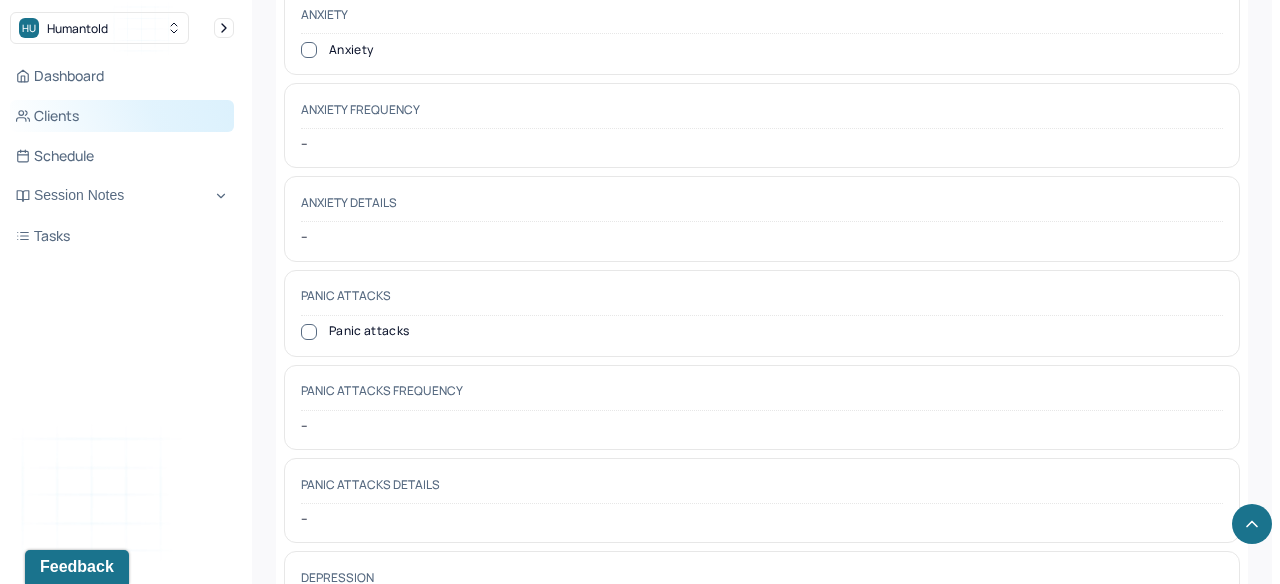 click on "Clients" at bounding box center (122, 116) 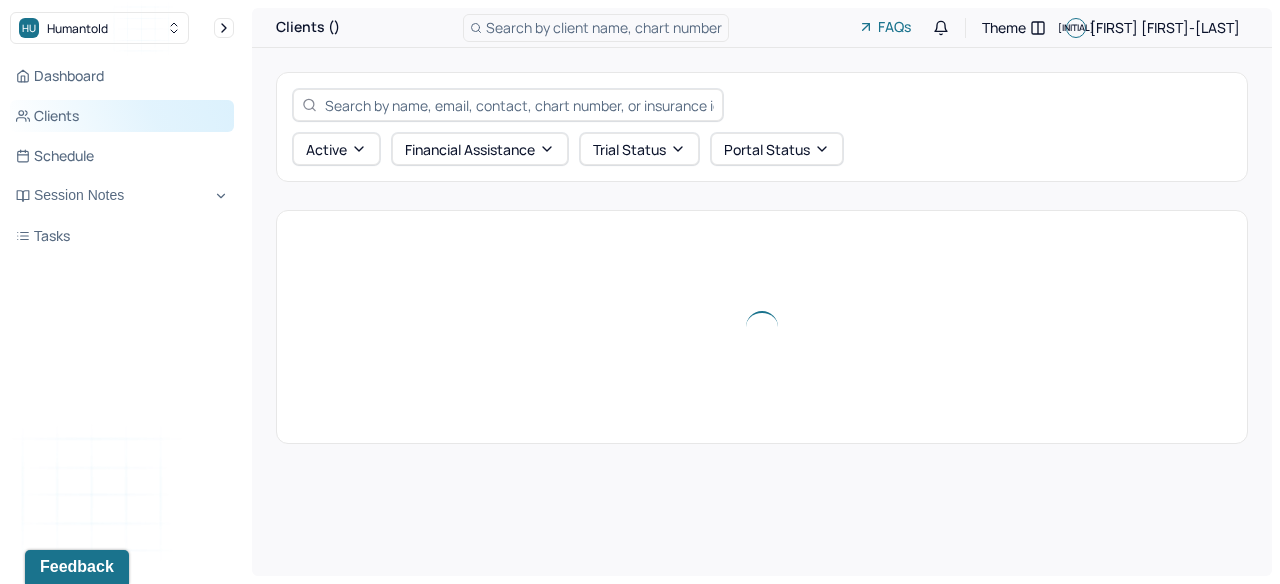 scroll, scrollTop: 0, scrollLeft: 0, axis: both 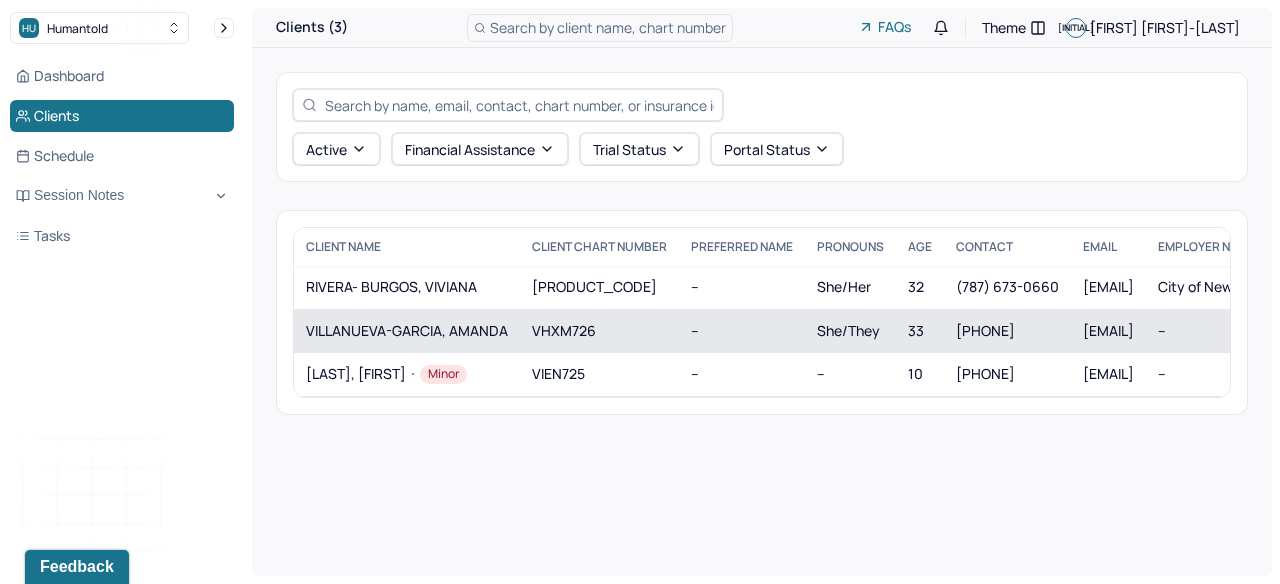 click on "VILLANUEVA-GARCIA, AMANDA" at bounding box center [407, 331] 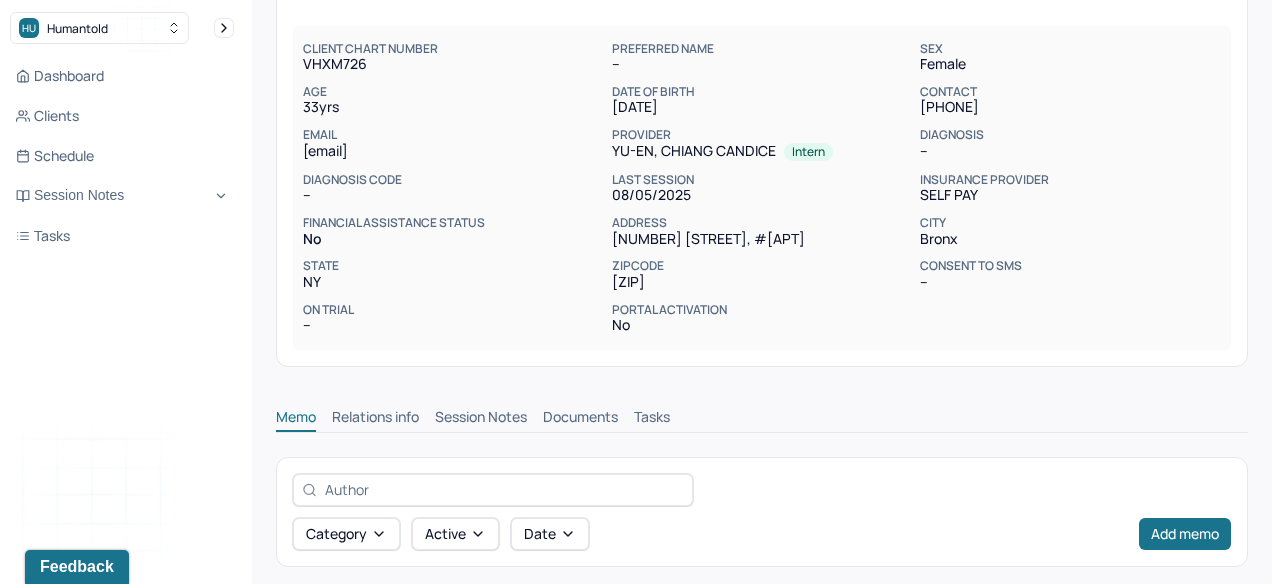 scroll, scrollTop: 178, scrollLeft: 0, axis: vertical 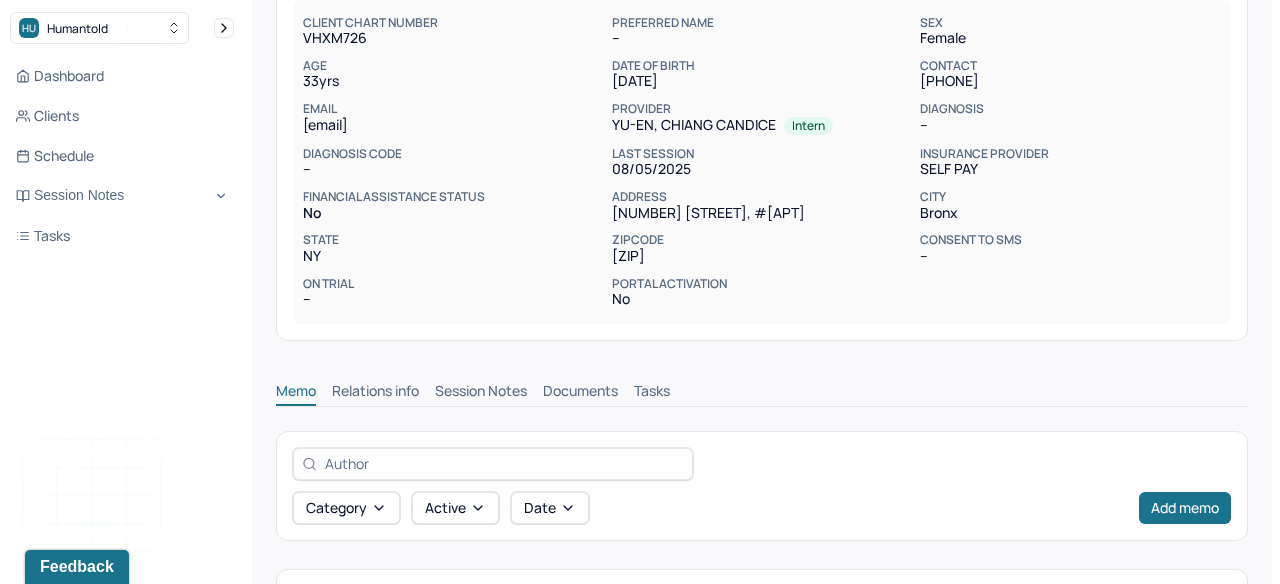 click on "Session Notes" at bounding box center (481, 393) 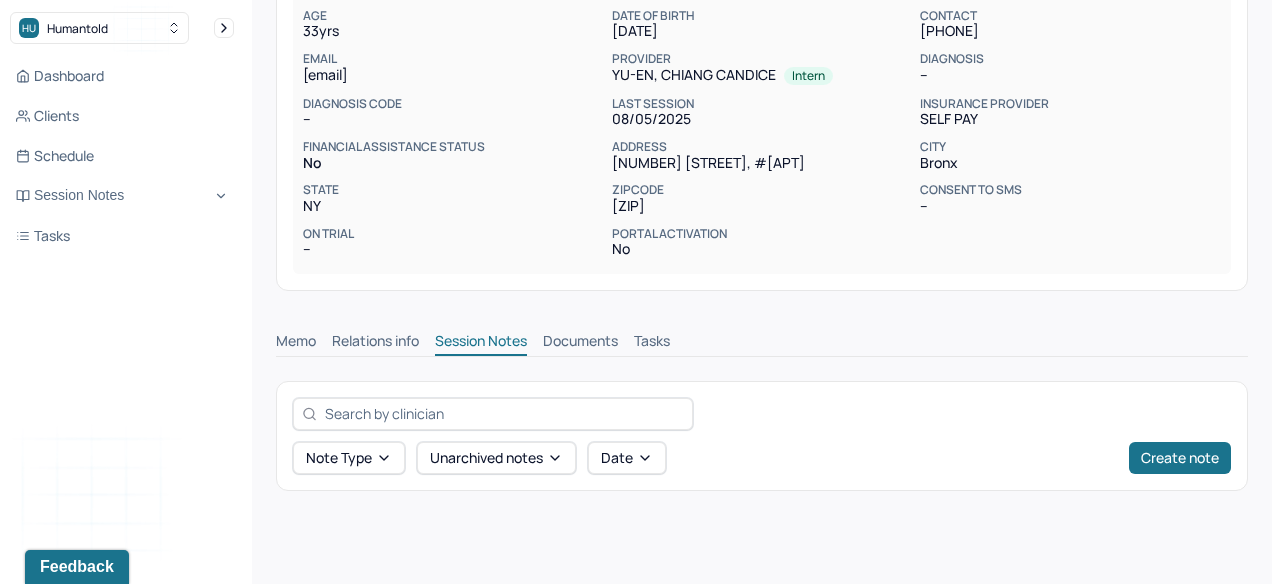 scroll, scrollTop: 660, scrollLeft: 0, axis: vertical 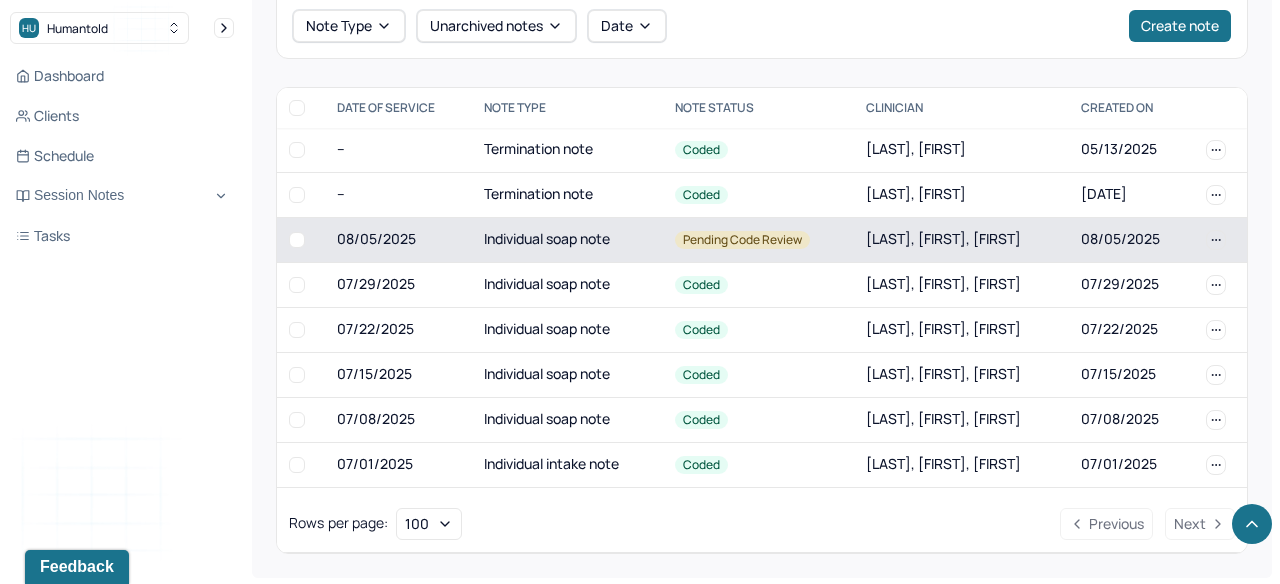 click on "Individual soap note" at bounding box center (567, 239) 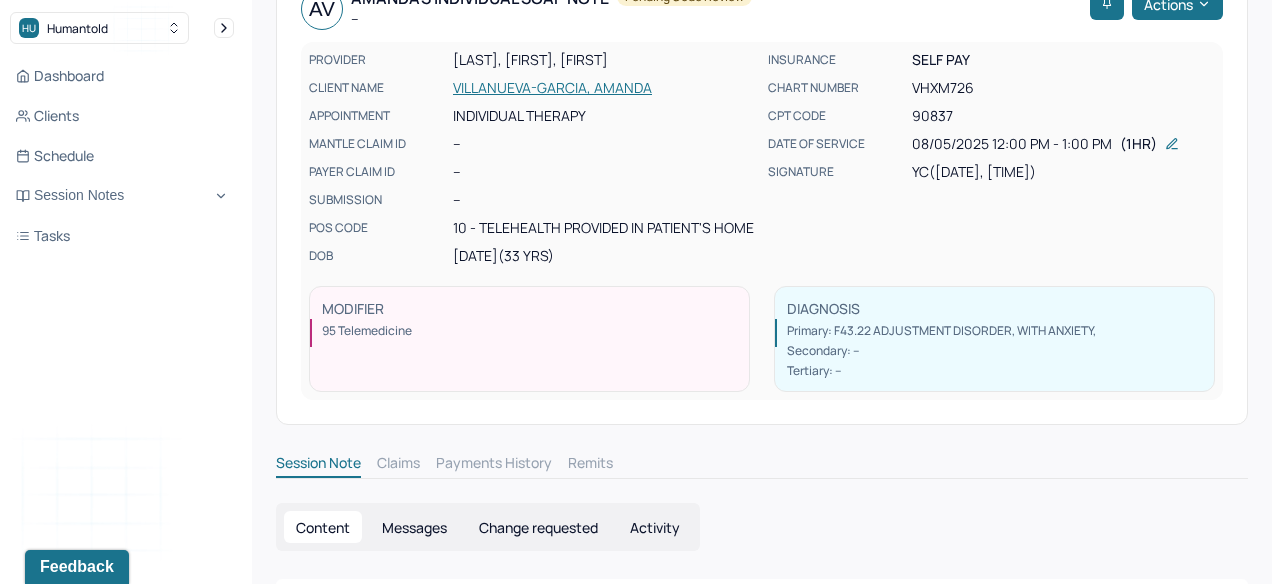scroll, scrollTop: 0, scrollLeft: 0, axis: both 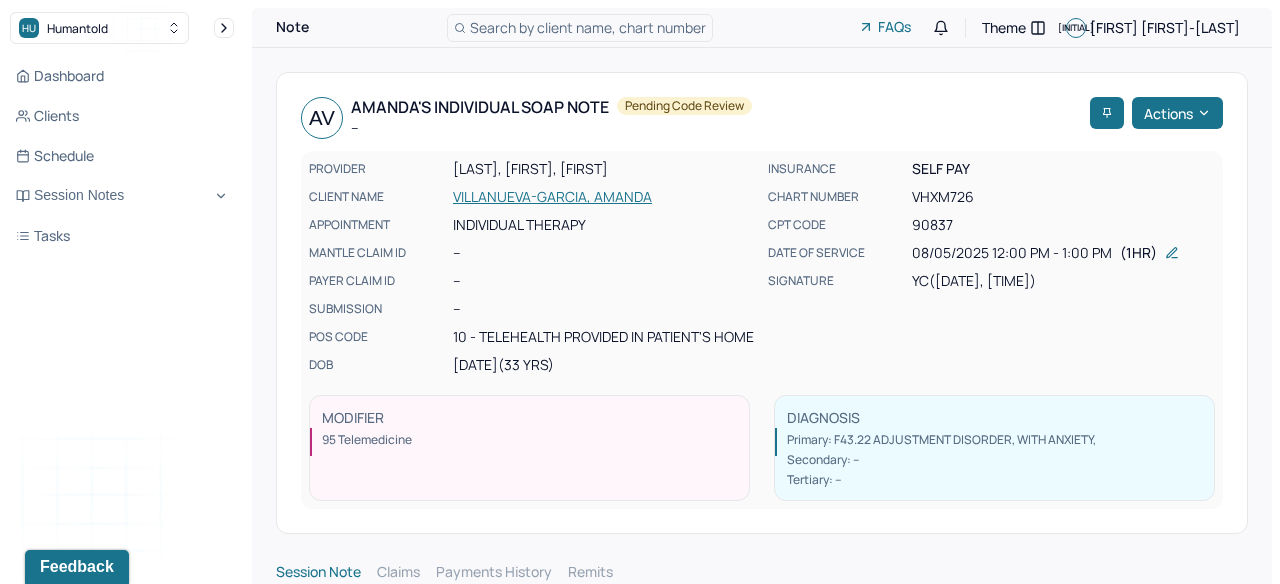 click on "95 Telemedicine" at bounding box center (367, 439) 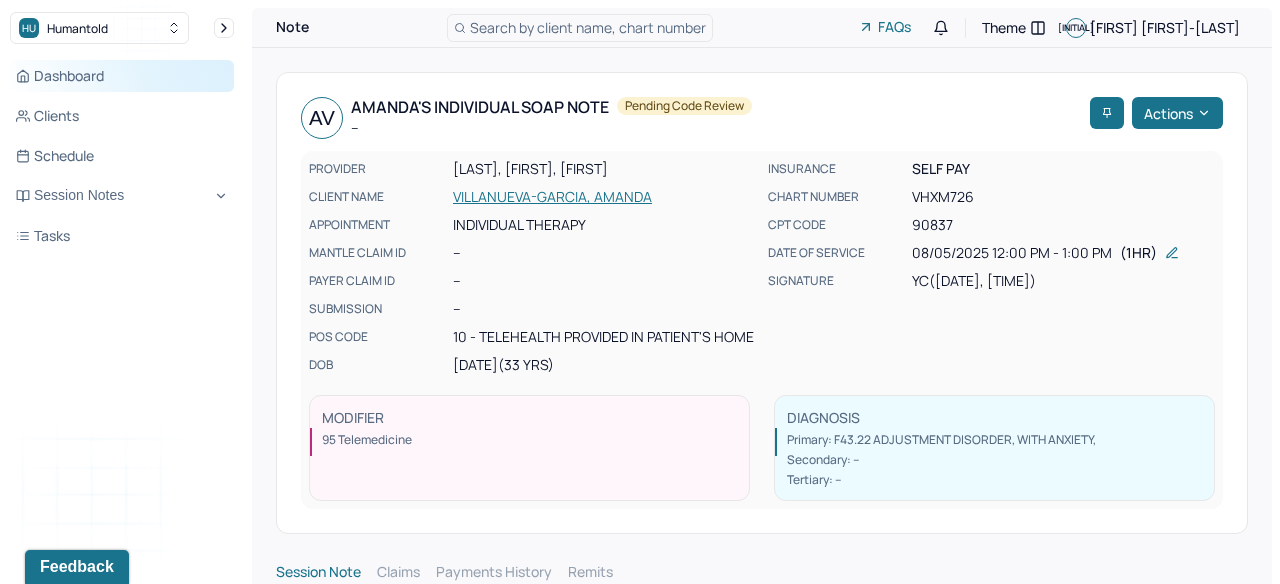 click on "Dashboard" at bounding box center [122, 76] 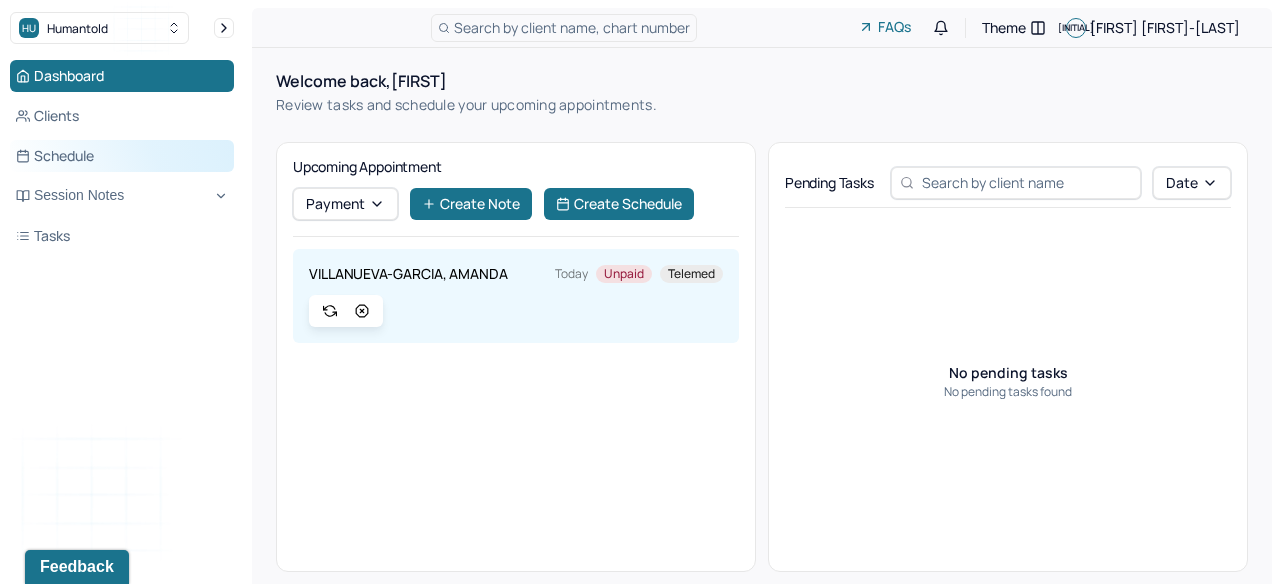 click on "Schedule" at bounding box center [122, 156] 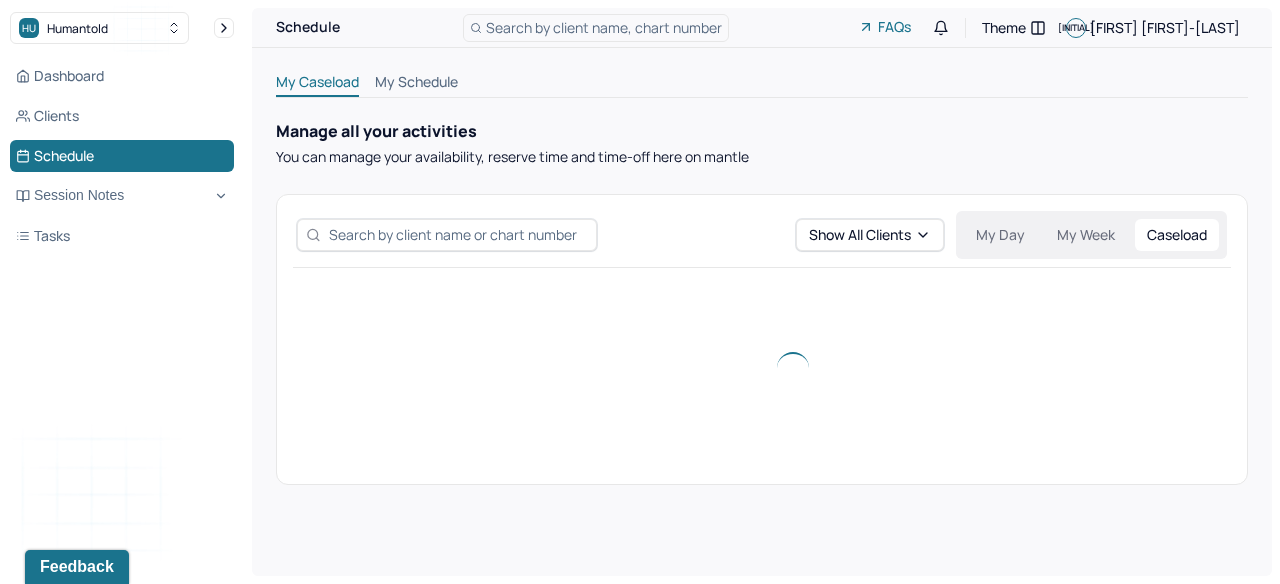 click on "Dashboard Clients Schedule Session Notes Tasks" at bounding box center (122, 156) 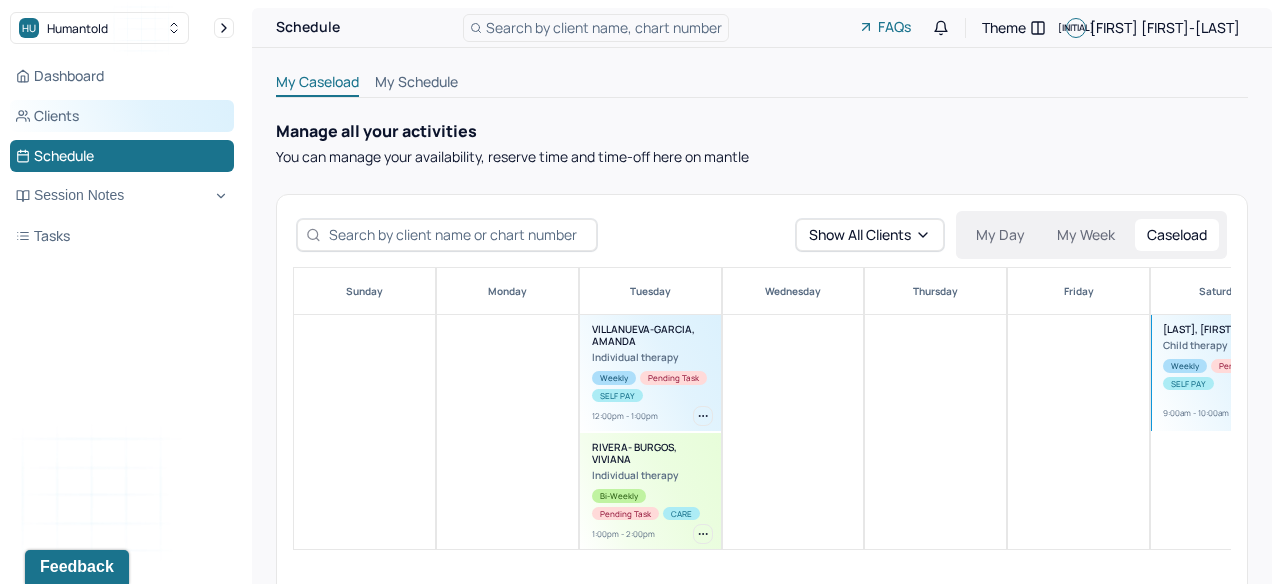 click on "Clients" at bounding box center [122, 116] 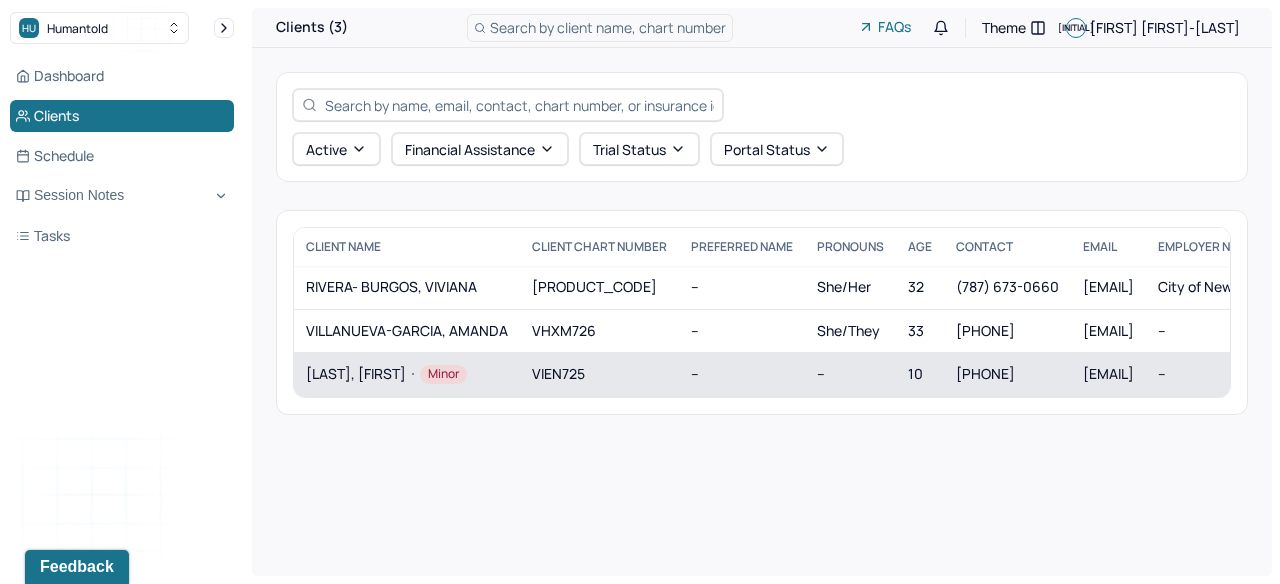 click on "Minor" at bounding box center (443, 374) 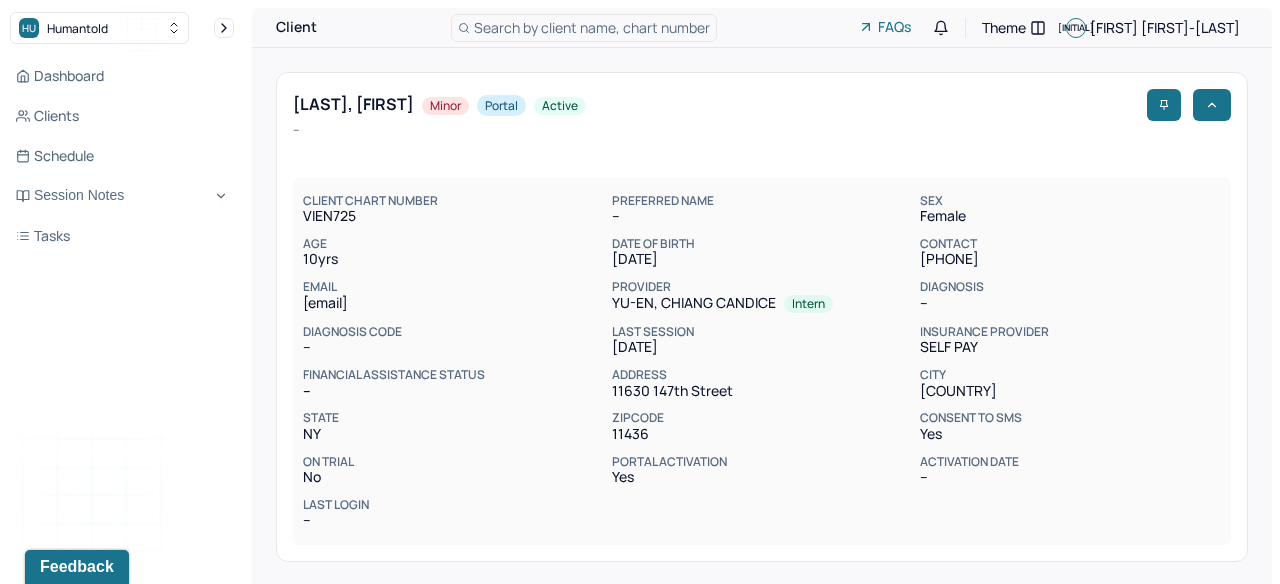 scroll, scrollTop: 0, scrollLeft: 0, axis: both 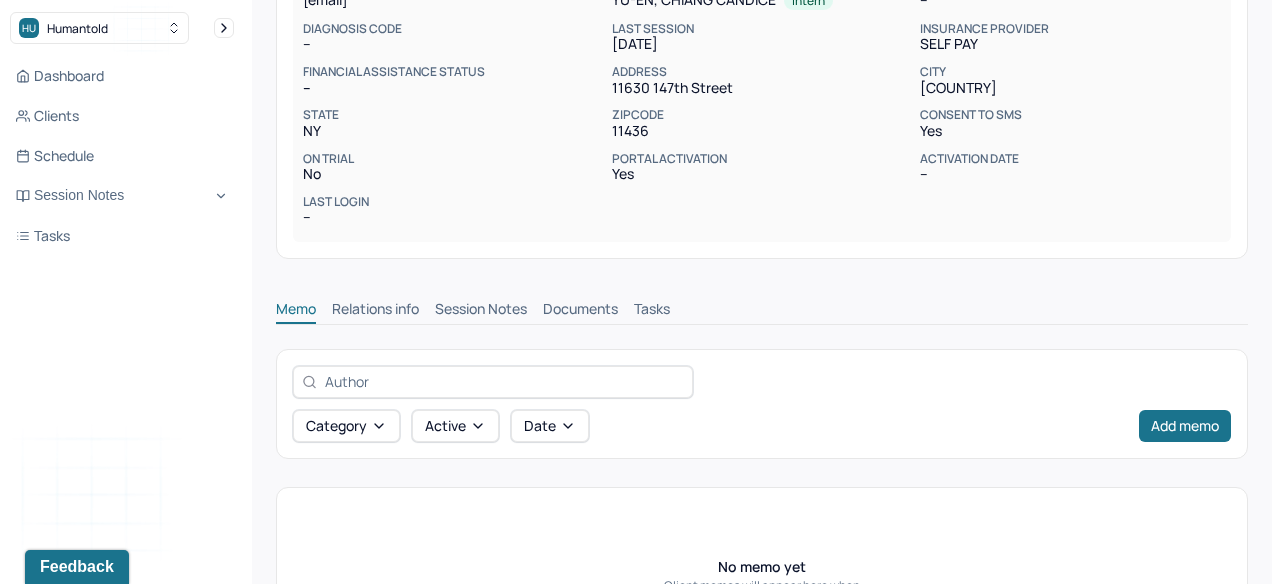 click on "Session Notes" at bounding box center [481, 311] 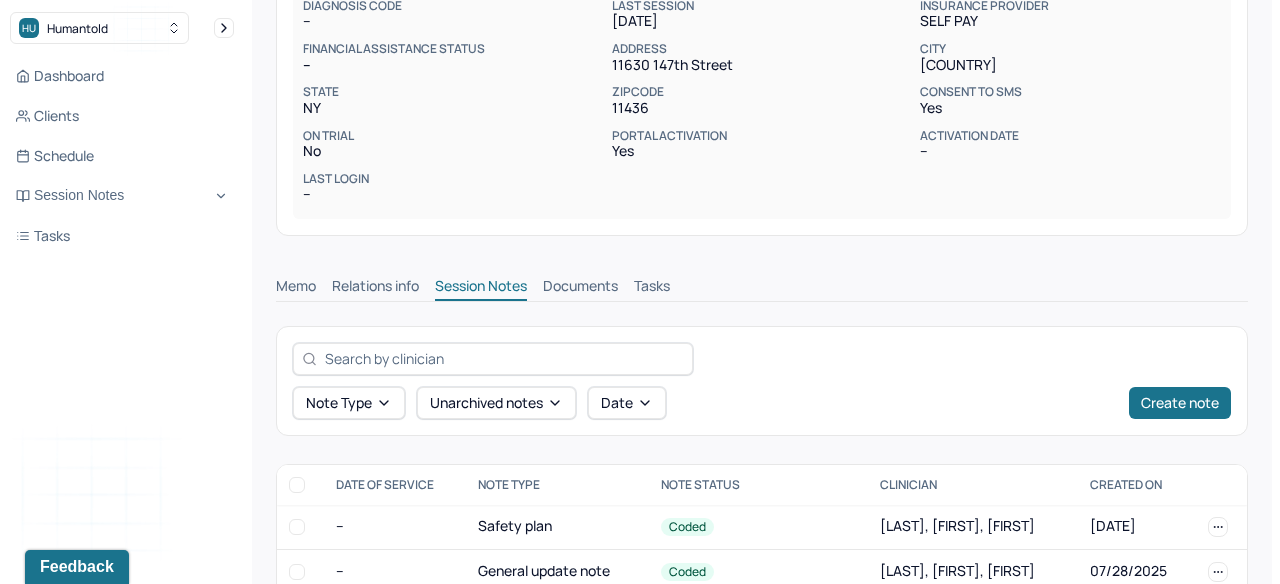 scroll, scrollTop: 412, scrollLeft: 0, axis: vertical 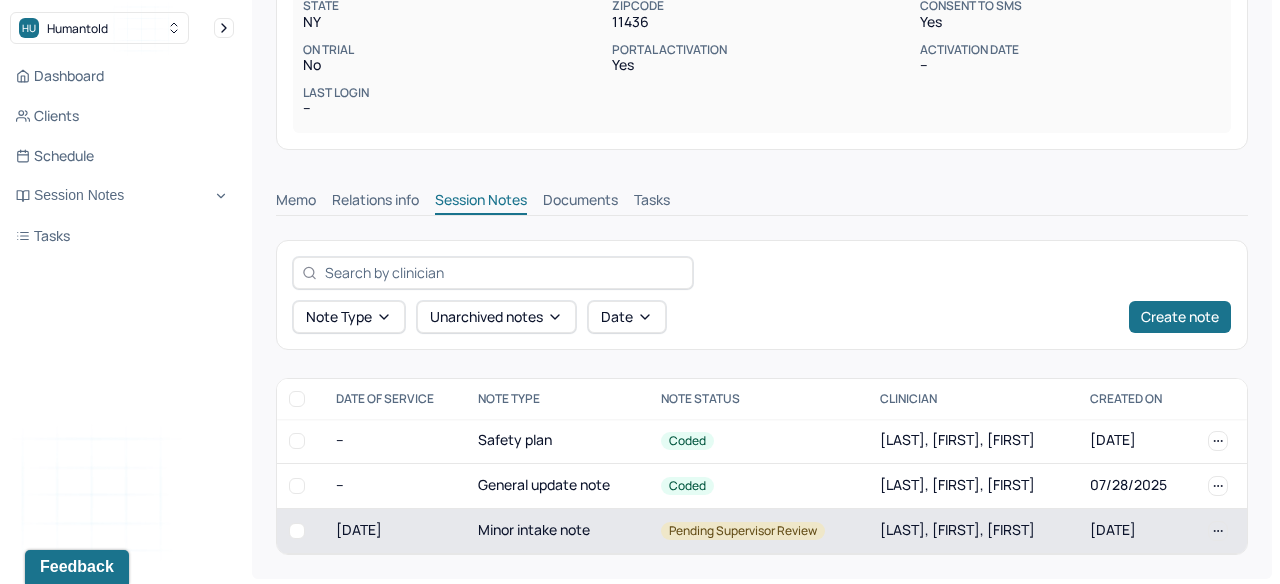 click on "Minor intake note" at bounding box center (557, 530) 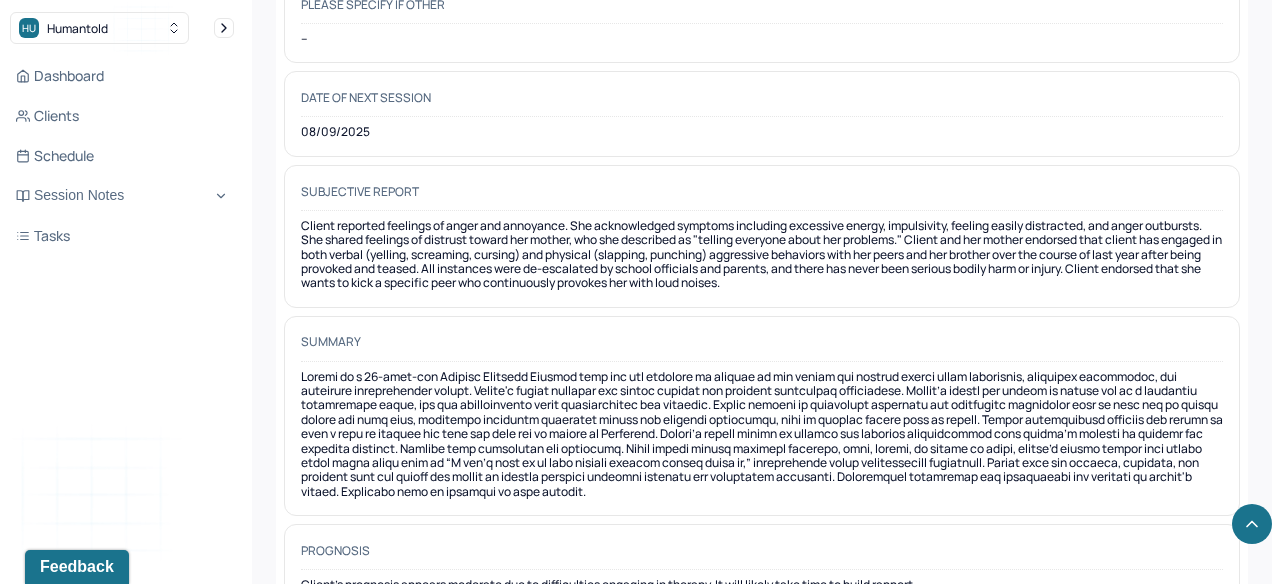 scroll, scrollTop: 10992, scrollLeft: 0, axis: vertical 